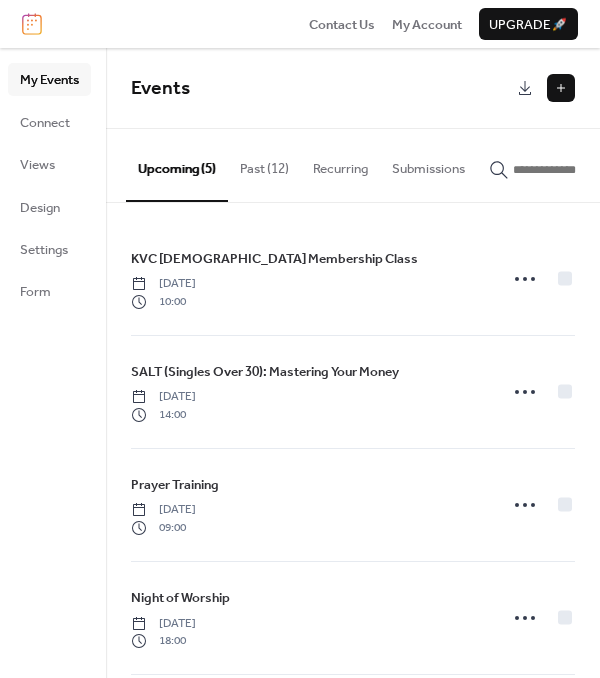 scroll, scrollTop: 0, scrollLeft: 0, axis: both 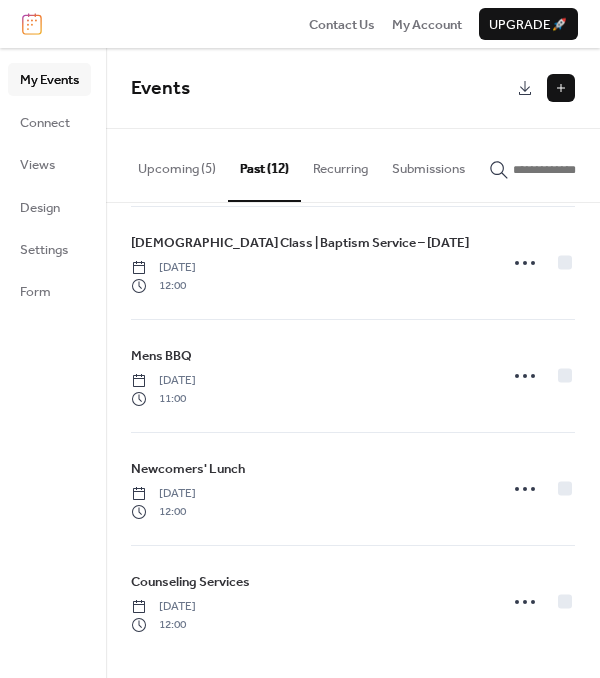 click on "Upcoming (5)" at bounding box center (177, 164) 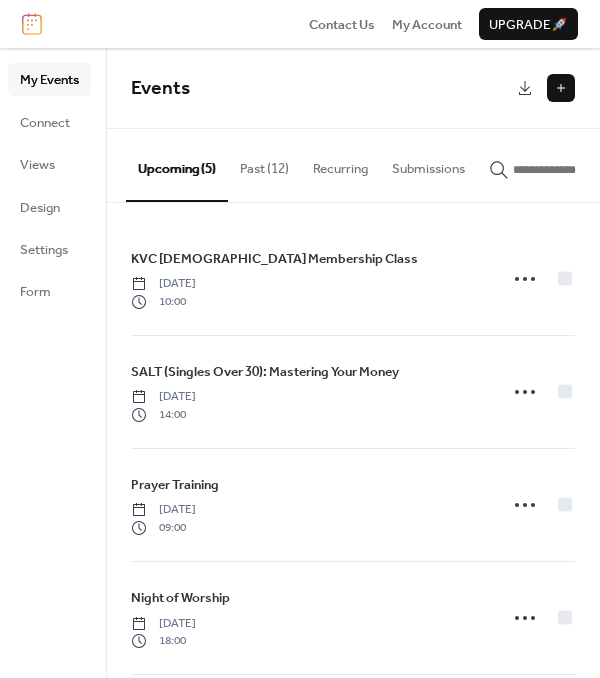 scroll, scrollTop: 0, scrollLeft: 0, axis: both 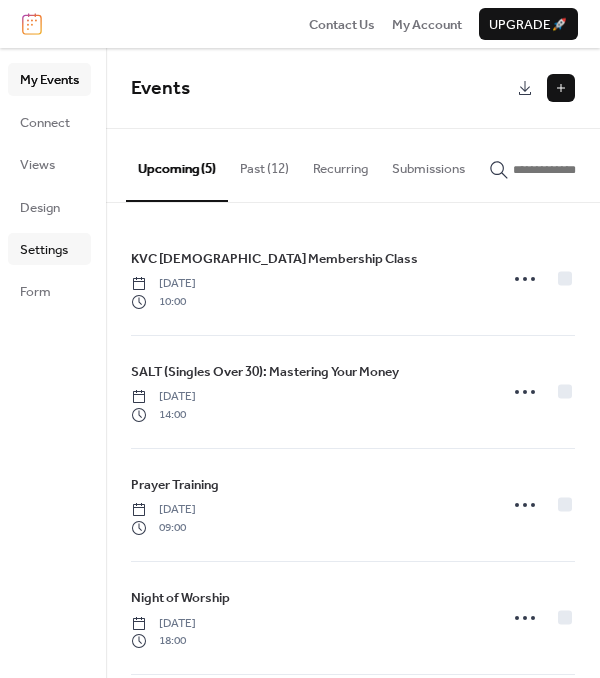 click on "Settings" at bounding box center [44, 250] 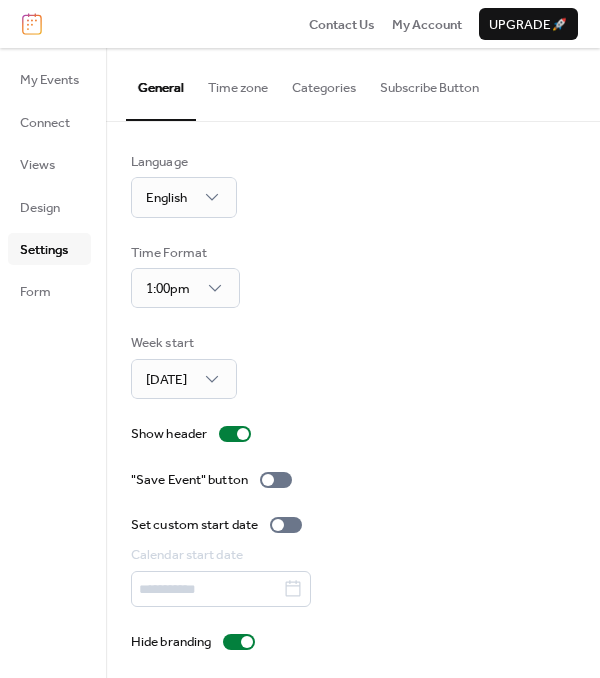 scroll, scrollTop: 9, scrollLeft: 0, axis: vertical 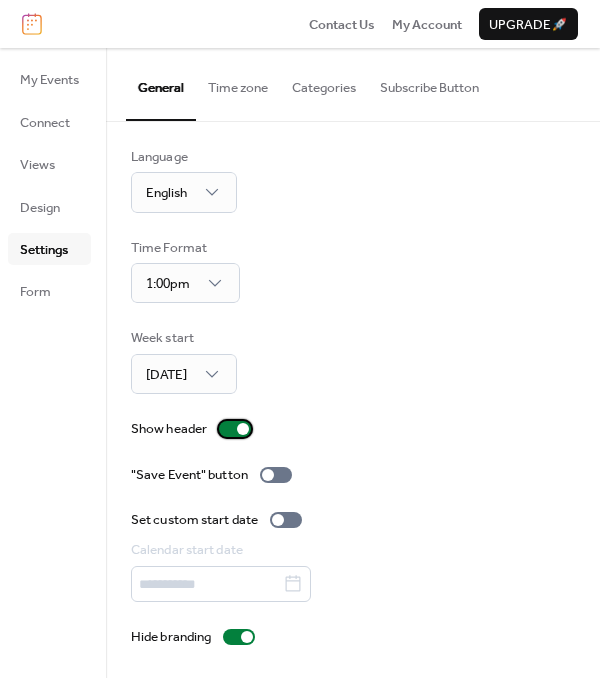 click at bounding box center (235, 429) 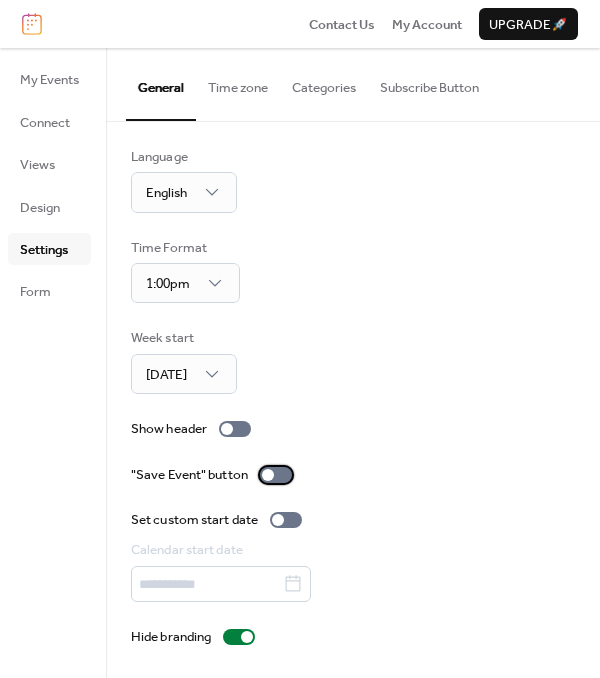 click at bounding box center (276, 475) 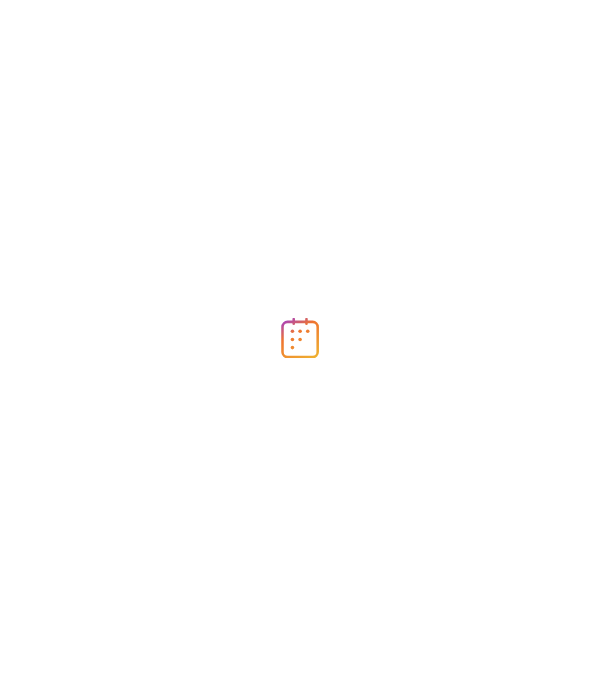 scroll, scrollTop: 0, scrollLeft: 0, axis: both 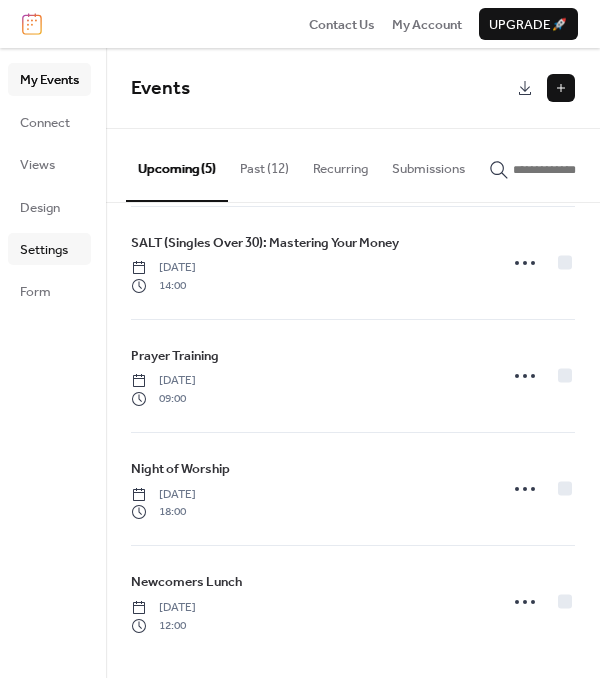 click on "Settings" at bounding box center [44, 250] 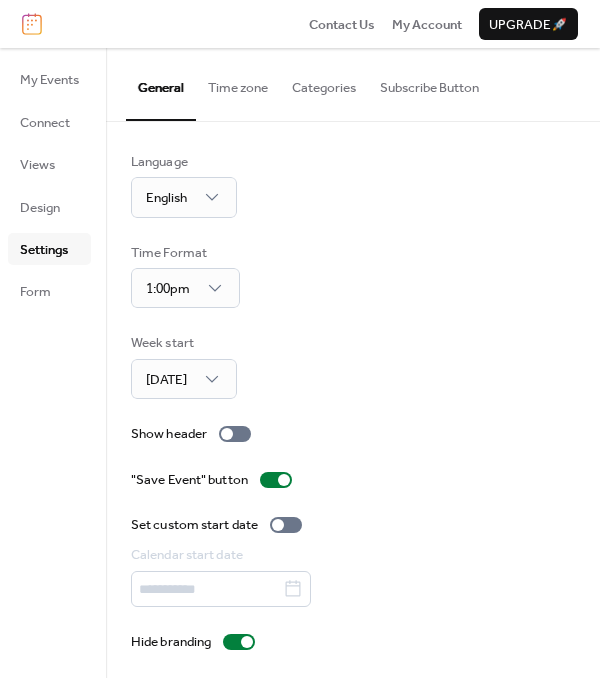 scroll, scrollTop: 9, scrollLeft: 0, axis: vertical 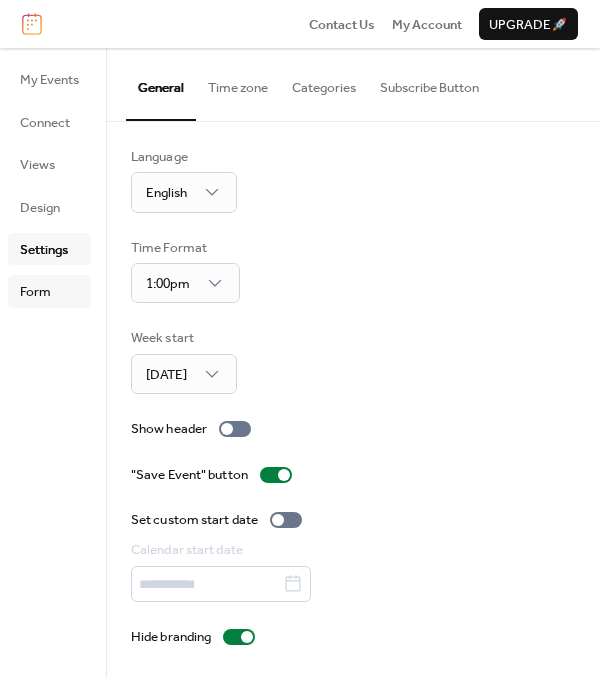 click on "Form" at bounding box center [35, 292] 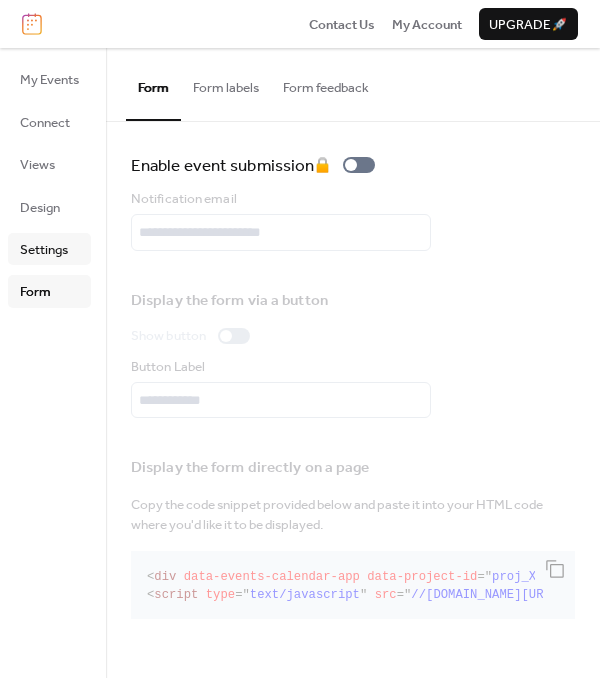 click on "Settings" at bounding box center (44, 250) 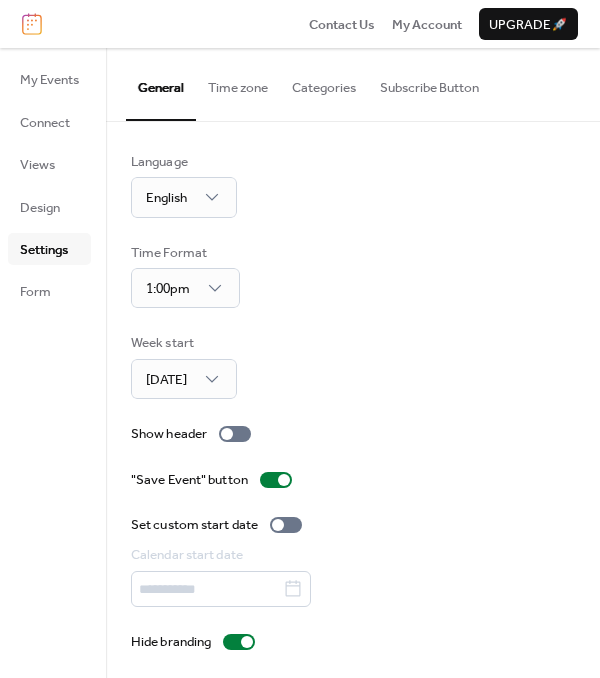click on "Subscribe Button" at bounding box center (429, 83) 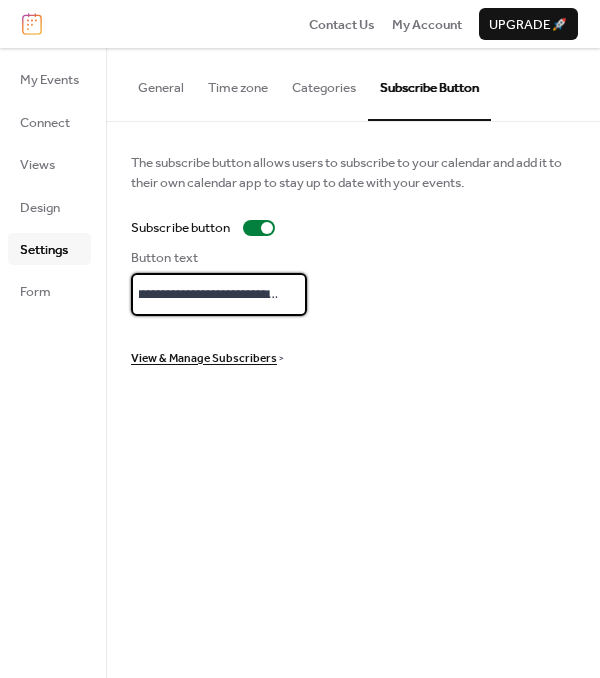 scroll, scrollTop: 0, scrollLeft: 68, axis: horizontal 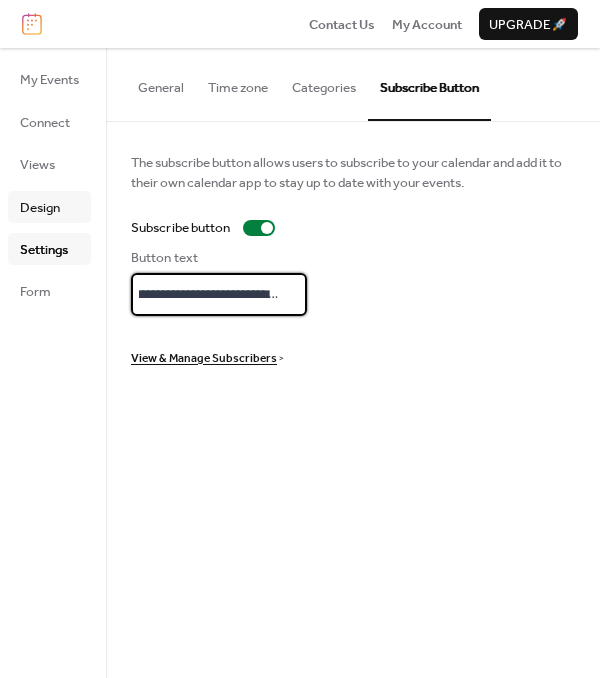 type on "**********" 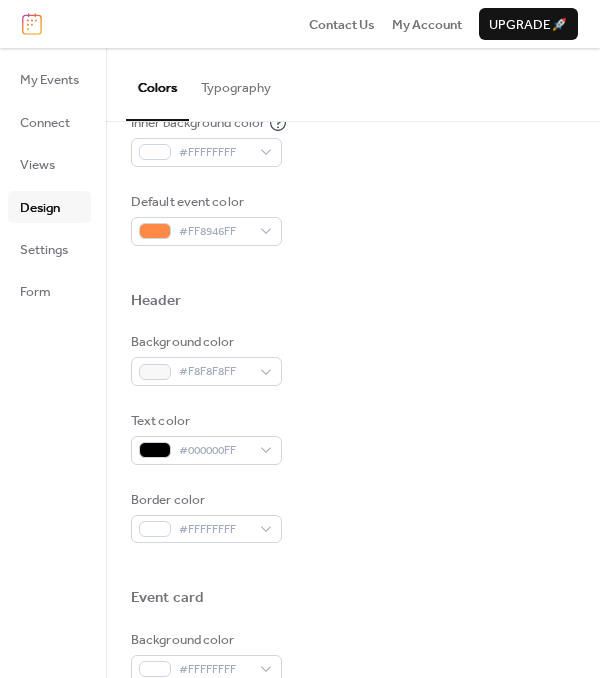 scroll, scrollTop: 529, scrollLeft: 0, axis: vertical 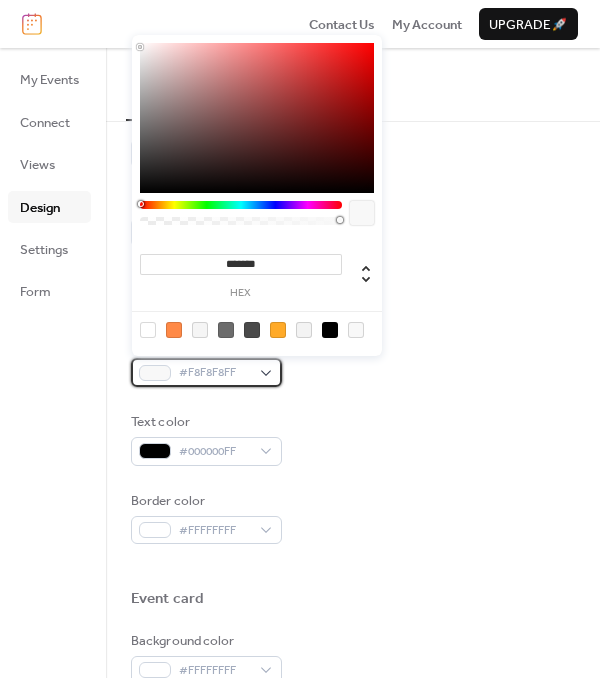 click on "#F8F8F8FF" at bounding box center [206, 372] 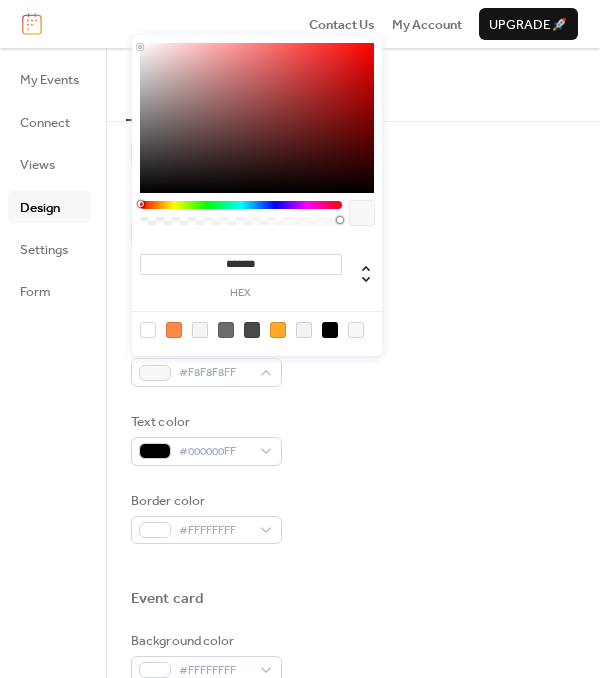 click at bounding box center [148, 330] 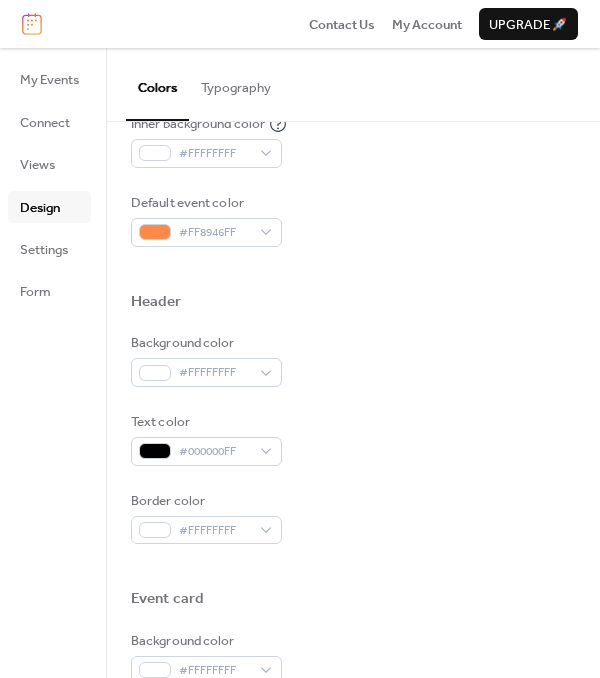 click at bounding box center [353, 325] 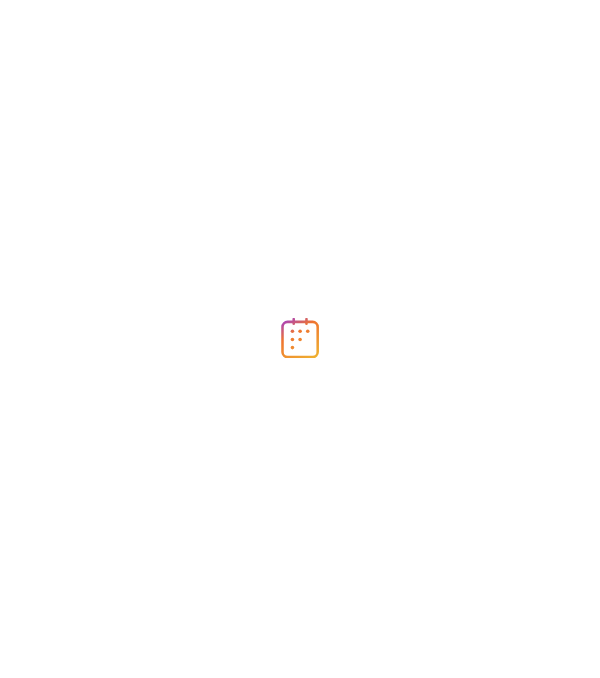 scroll, scrollTop: 0, scrollLeft: 0, axis: both 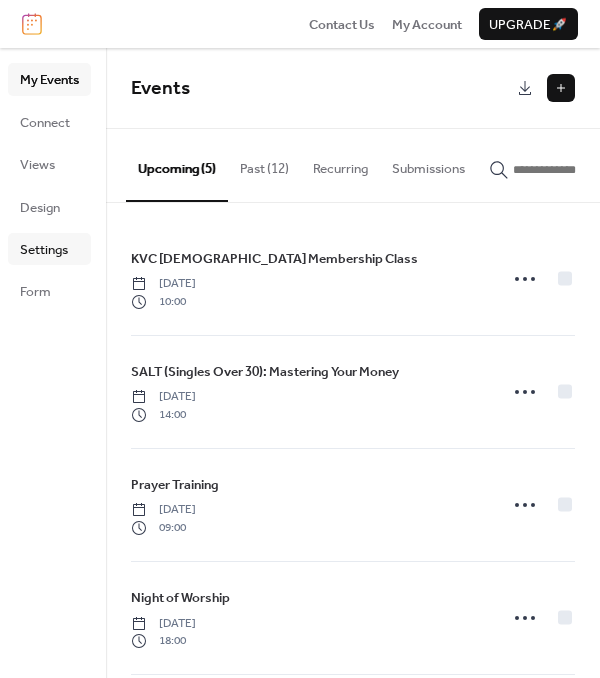click on "Settings" at bounding box center [44, 250] 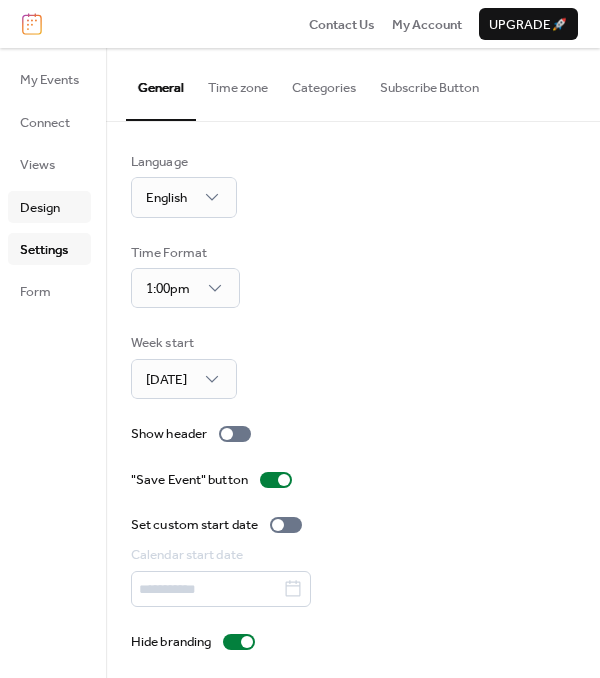 click on "Design" at bounding box center [40, 208] 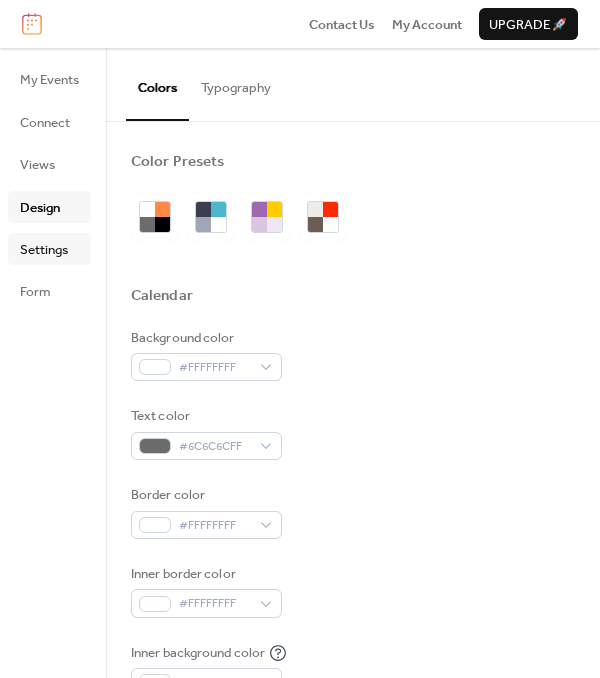 click on "Settings" at bounding box center [44, 250] 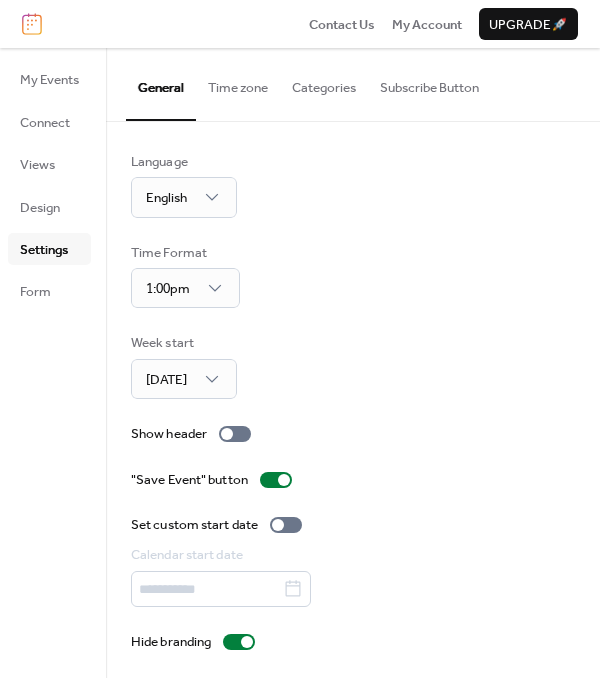 click on "Subscribe Button" at bounding box center (429, 83) 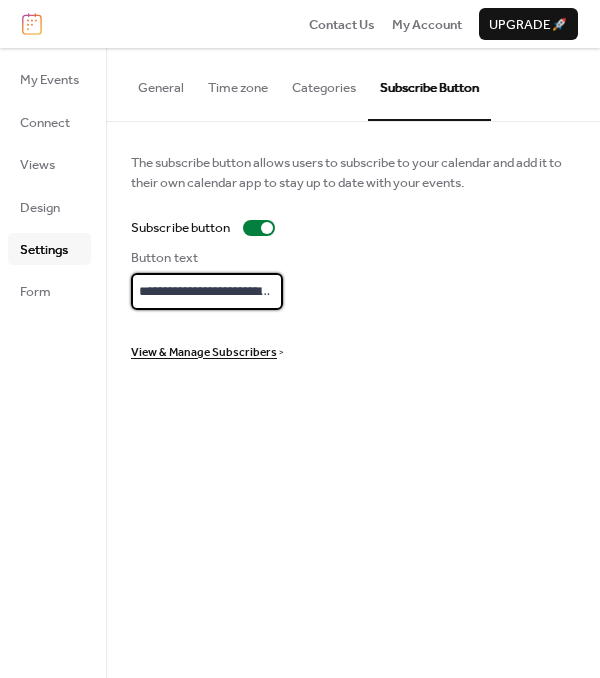 click on "**********" at bounding box center (207, 291) 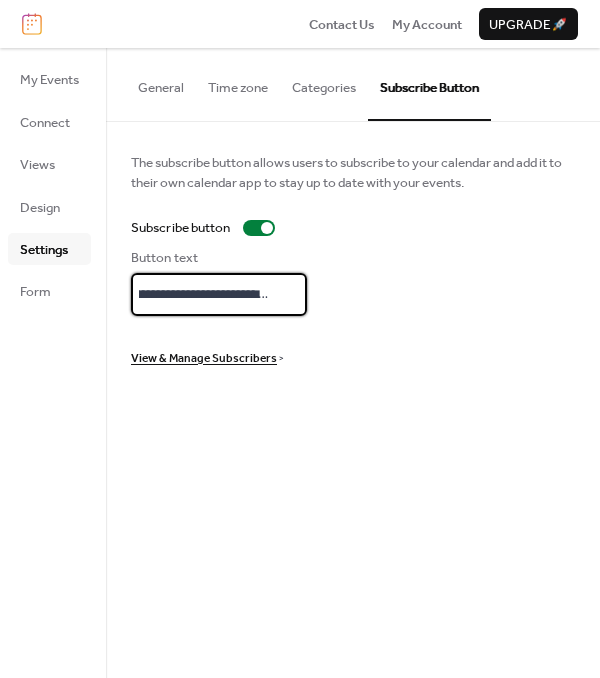 scroll, scrollTop: 0, scrollLeft: 98, axis: horizontal 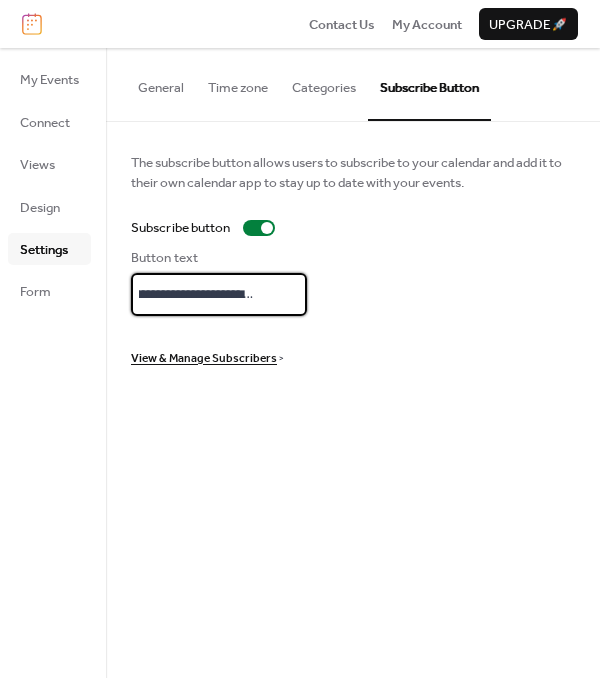 type on "**********" 